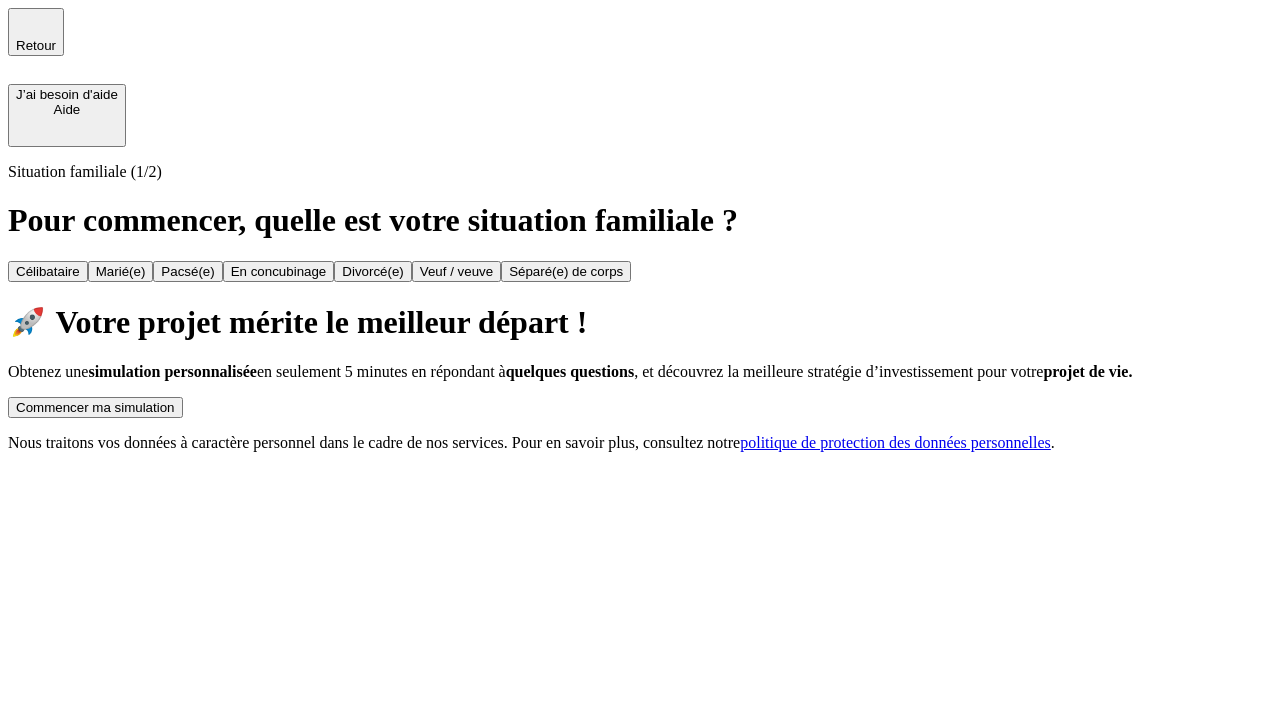 scroll, scrollTop: 0, scrollLeft: 0, axis: both 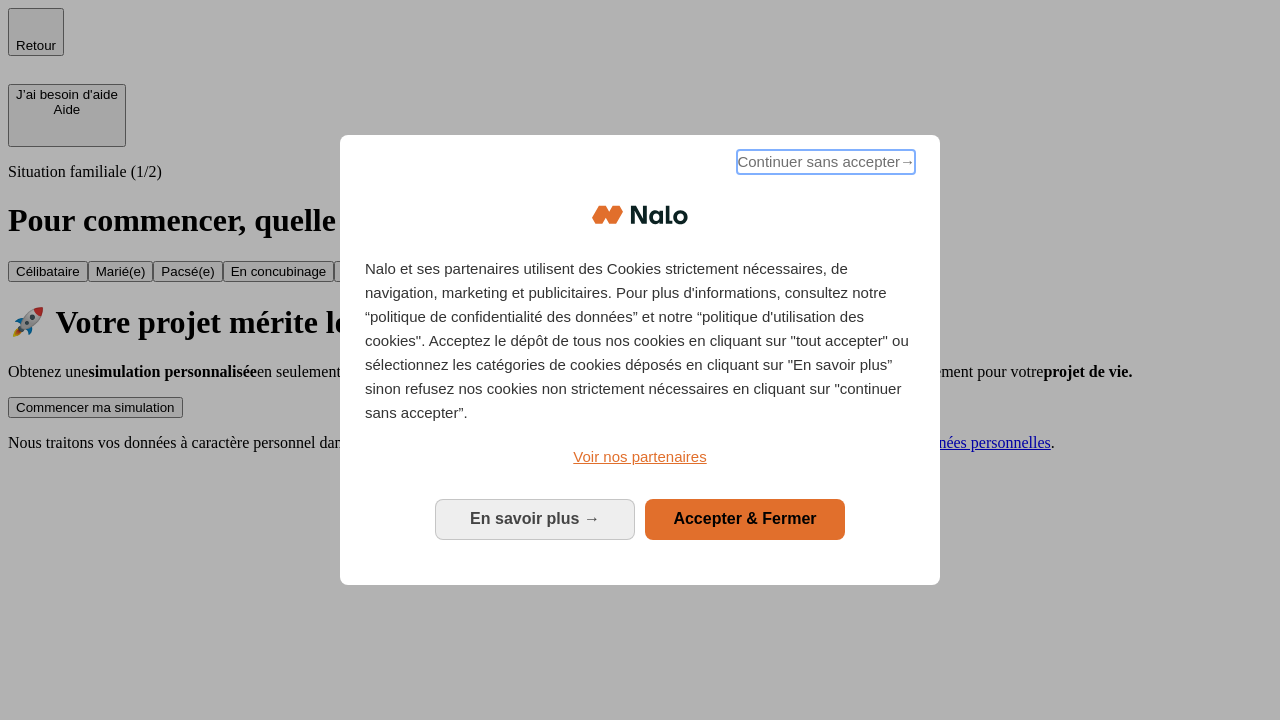 click on "Continuer sans accepter  →" at bounding box center (826, 162) 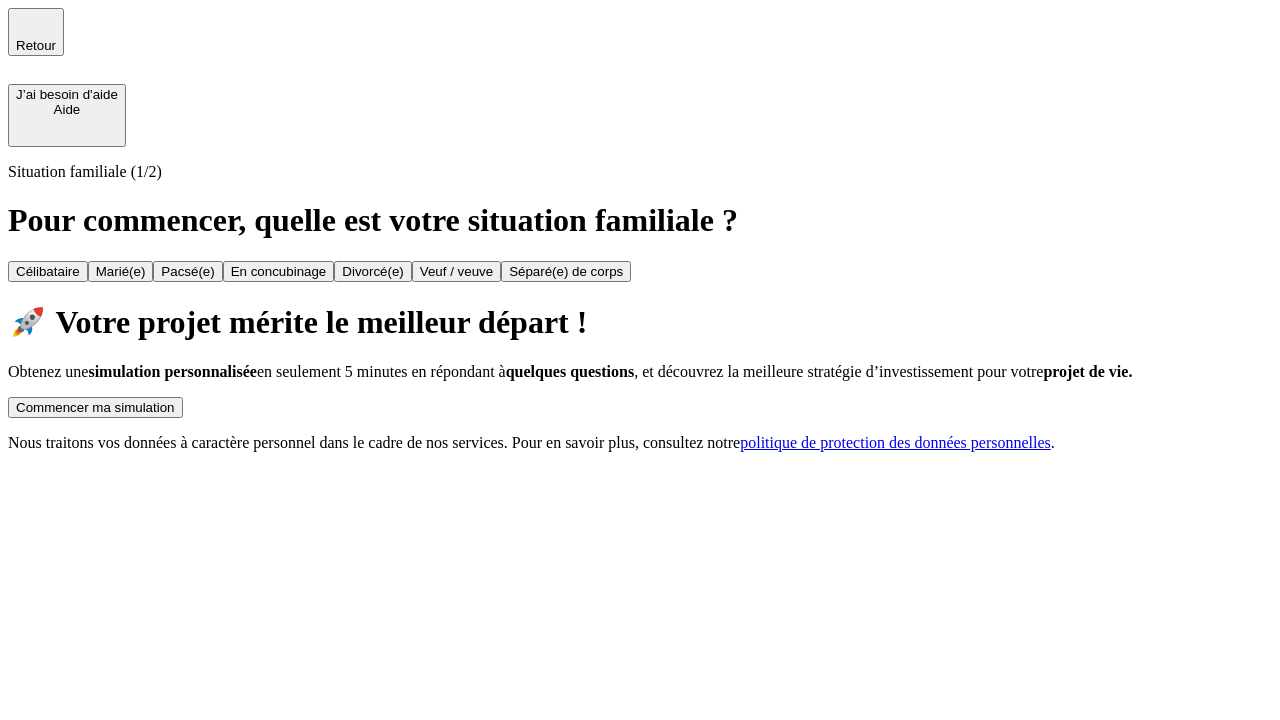 click on "Commencer ma simulation" at bounding box center (95, 407) 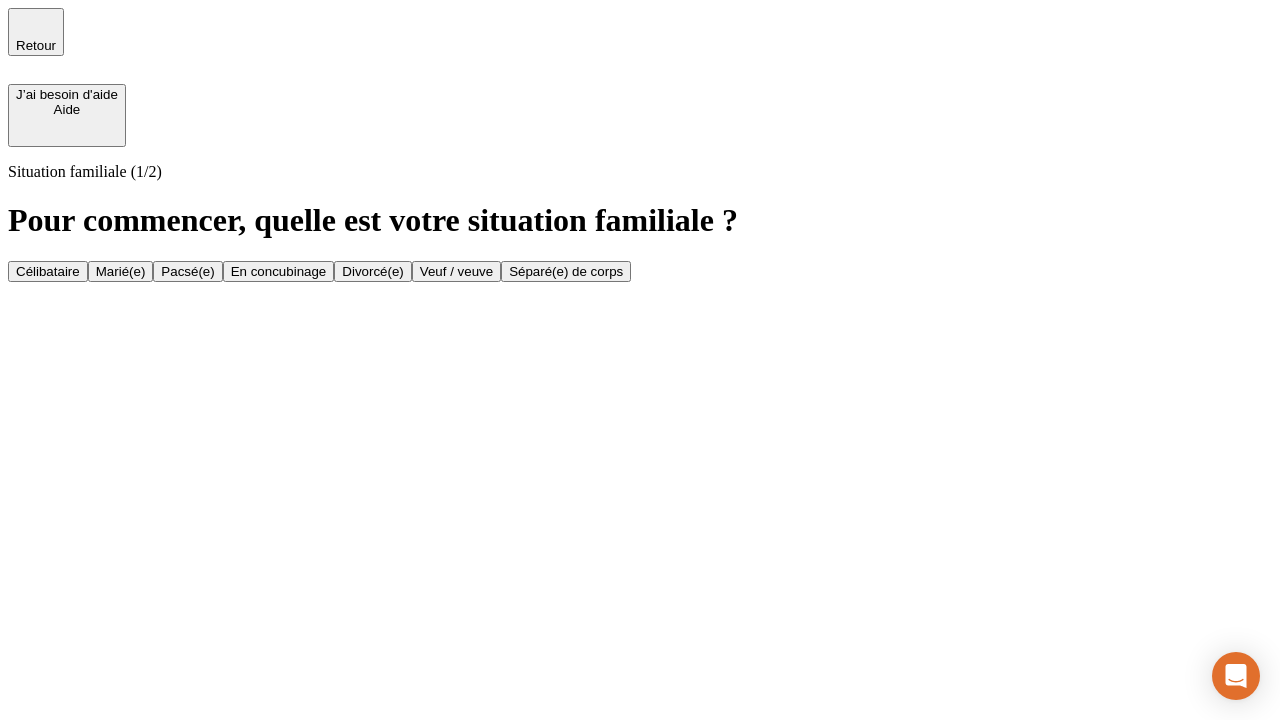 click on "Marié(e)" at bounding box center (121, 271) 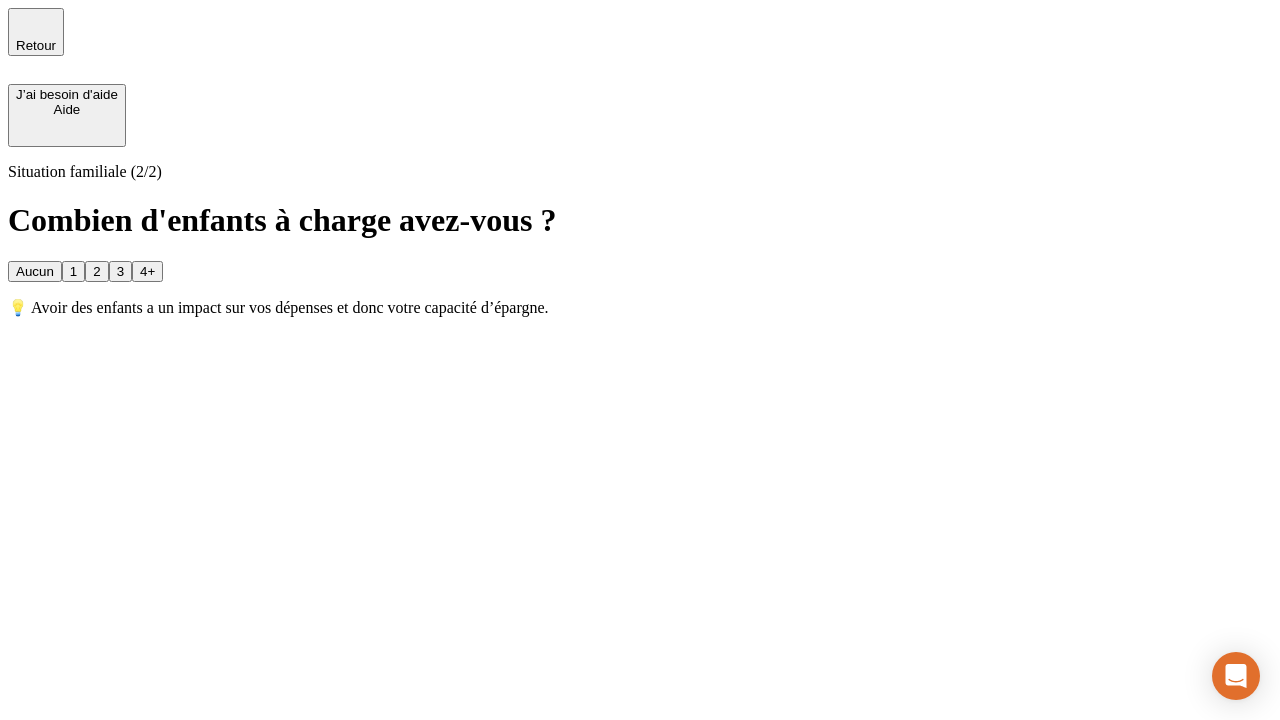 click on "1" at bounding box center (73, 271) 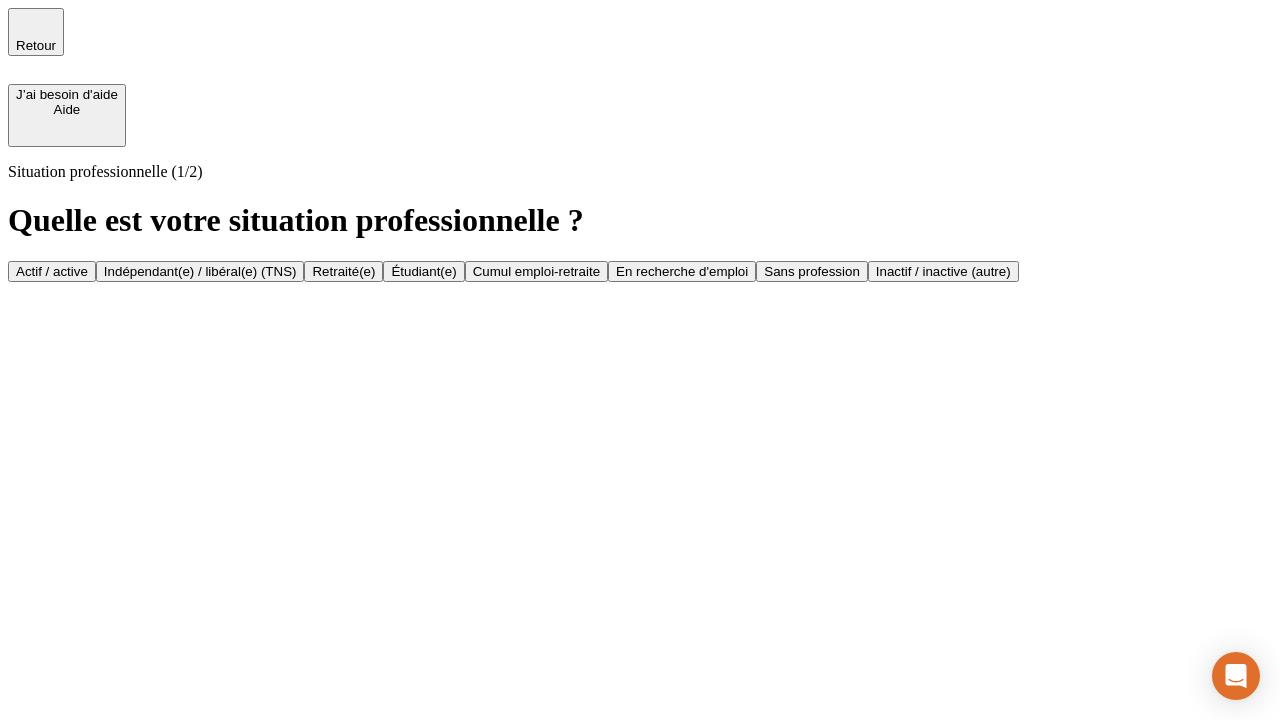 click on "Actif / active" at bounding box center [52, 271] 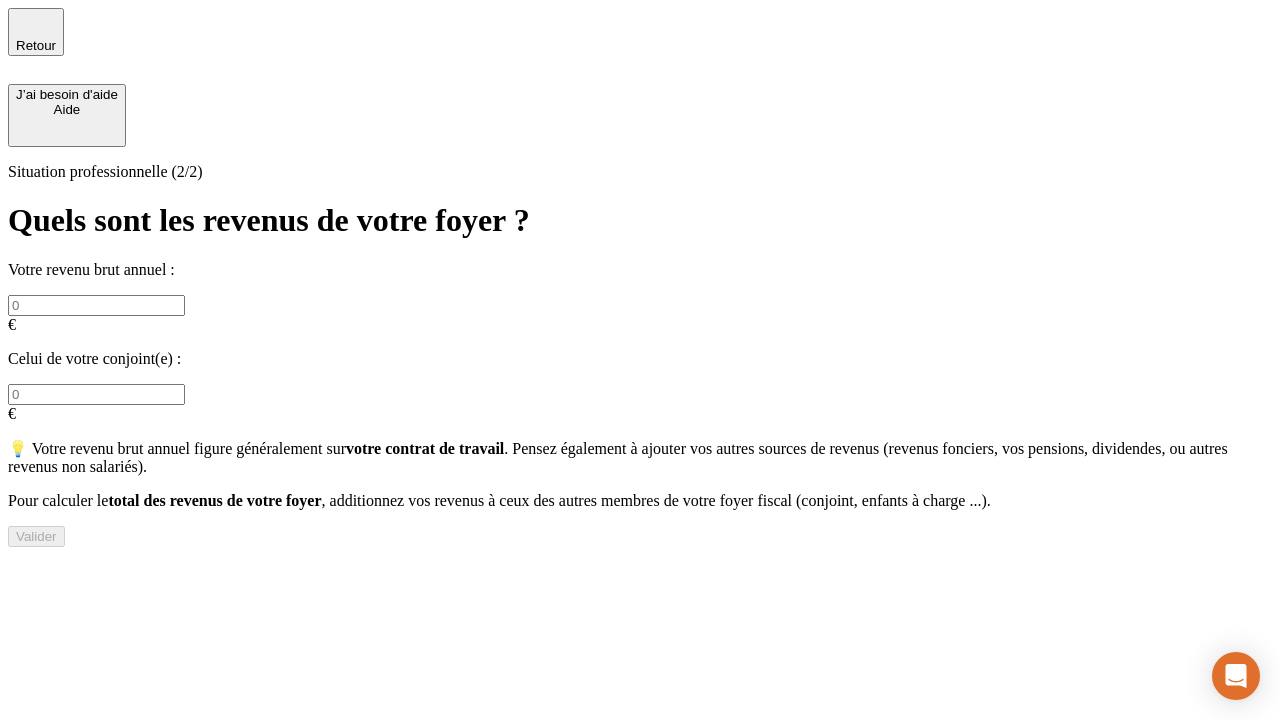 click at bounding box center [96, 305] 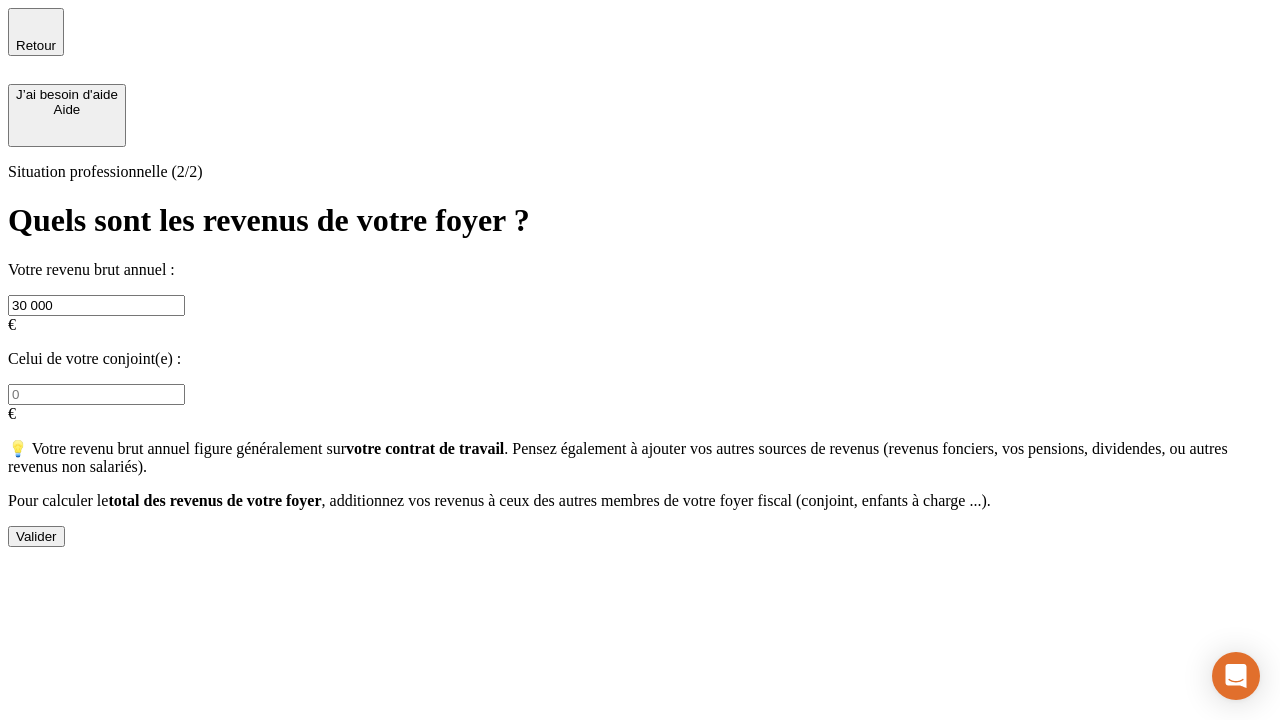 type on "30 000" 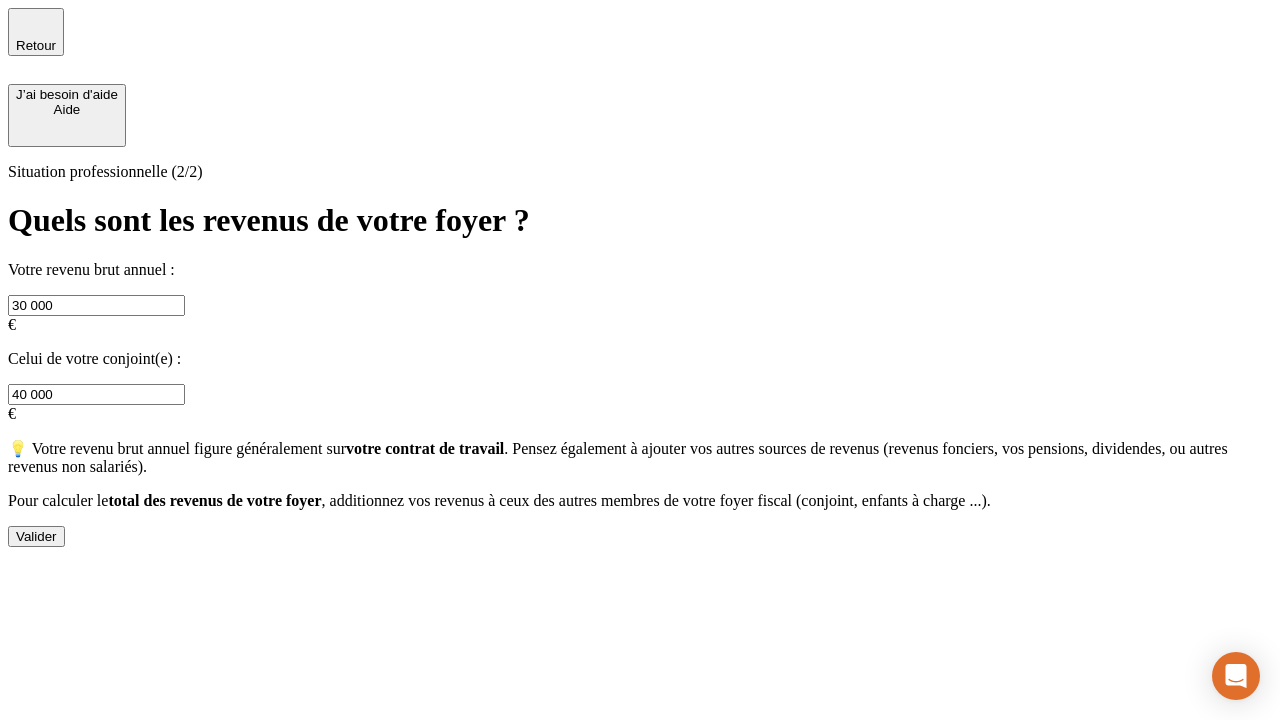 click on "Valider" at bounding box center (36, 536) 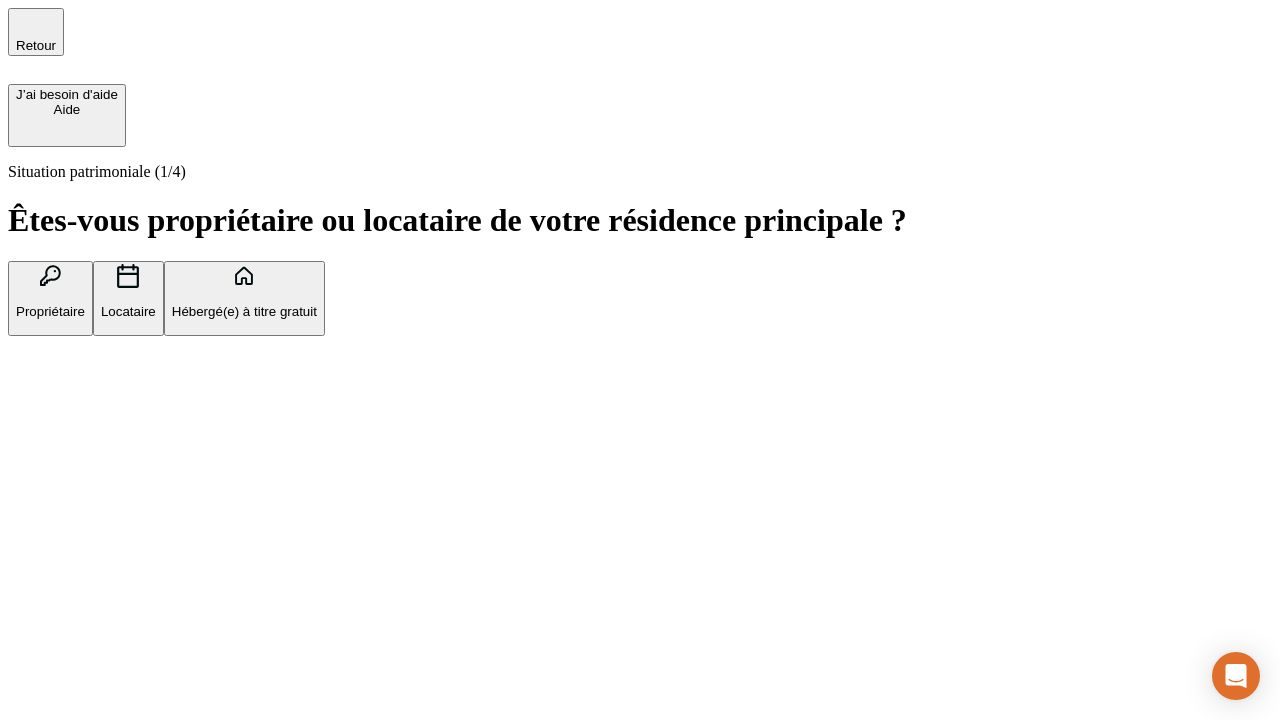 click on "Propriétaire" at bounding box center [50, 311] 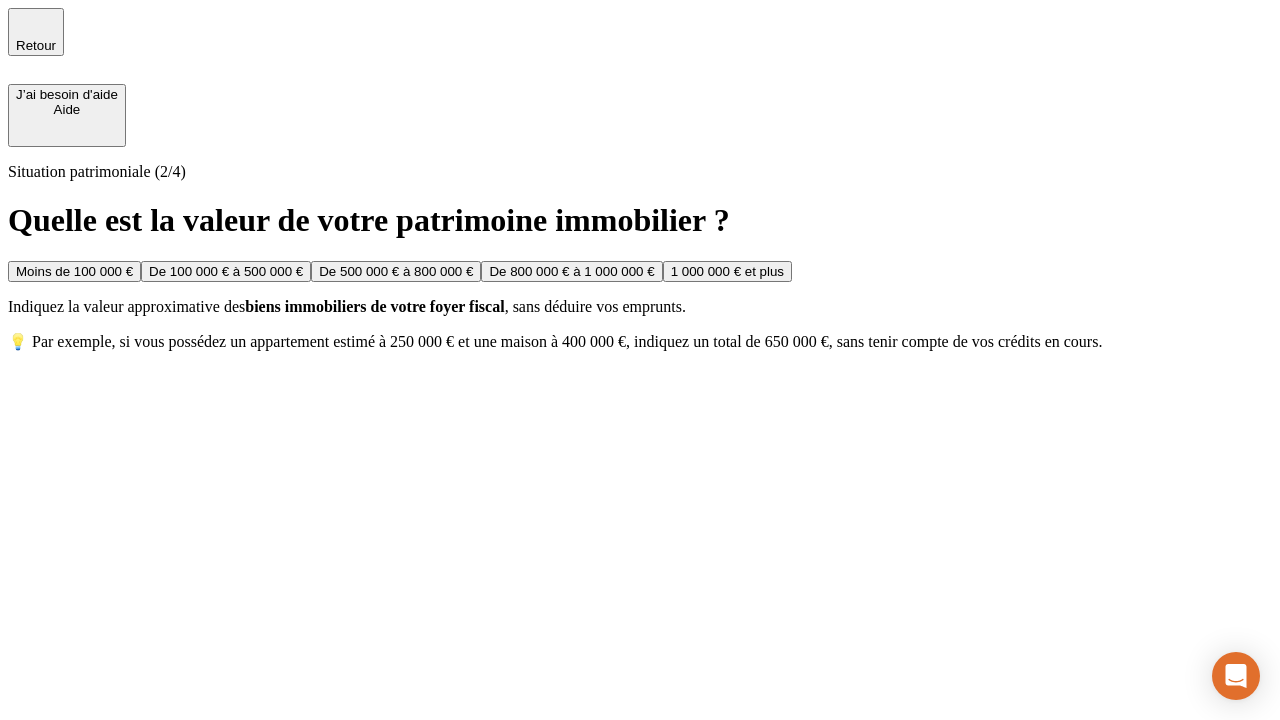 click on "De 100 000 € à 500 000 €" at bounding box center [226, 271] 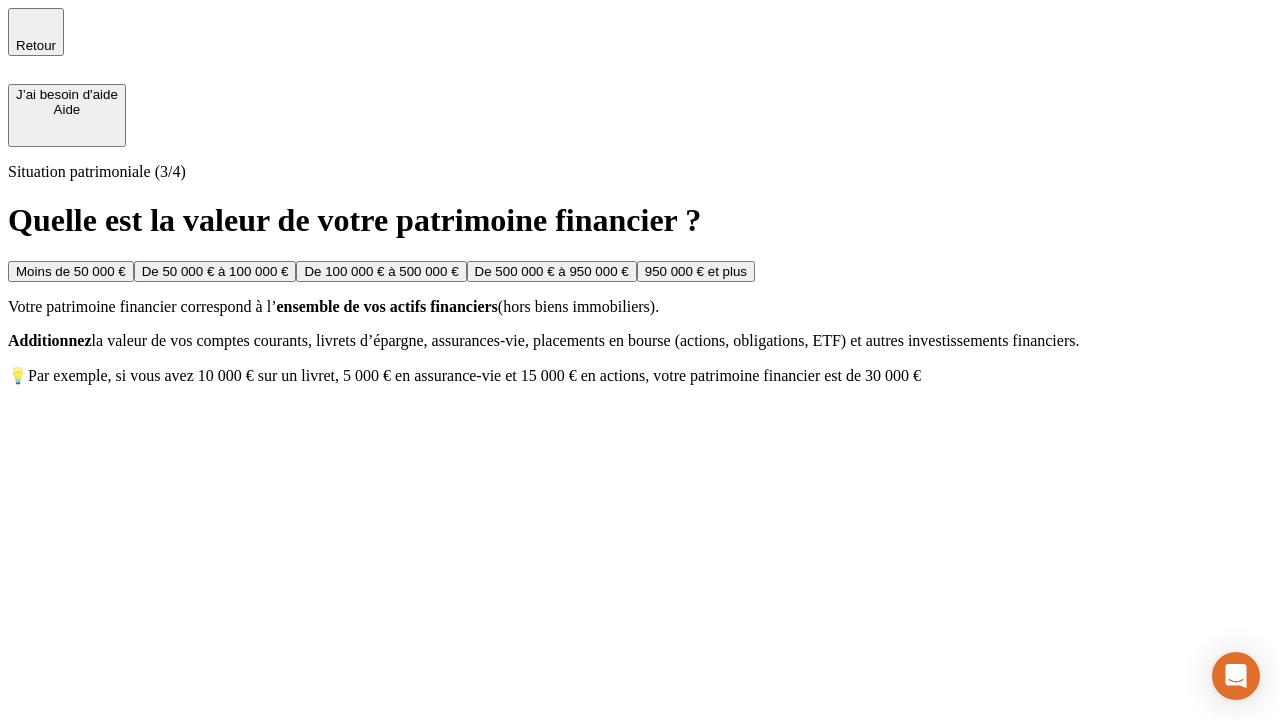 click on "Moins de 50 000 €" at bounding box center (71, 271) 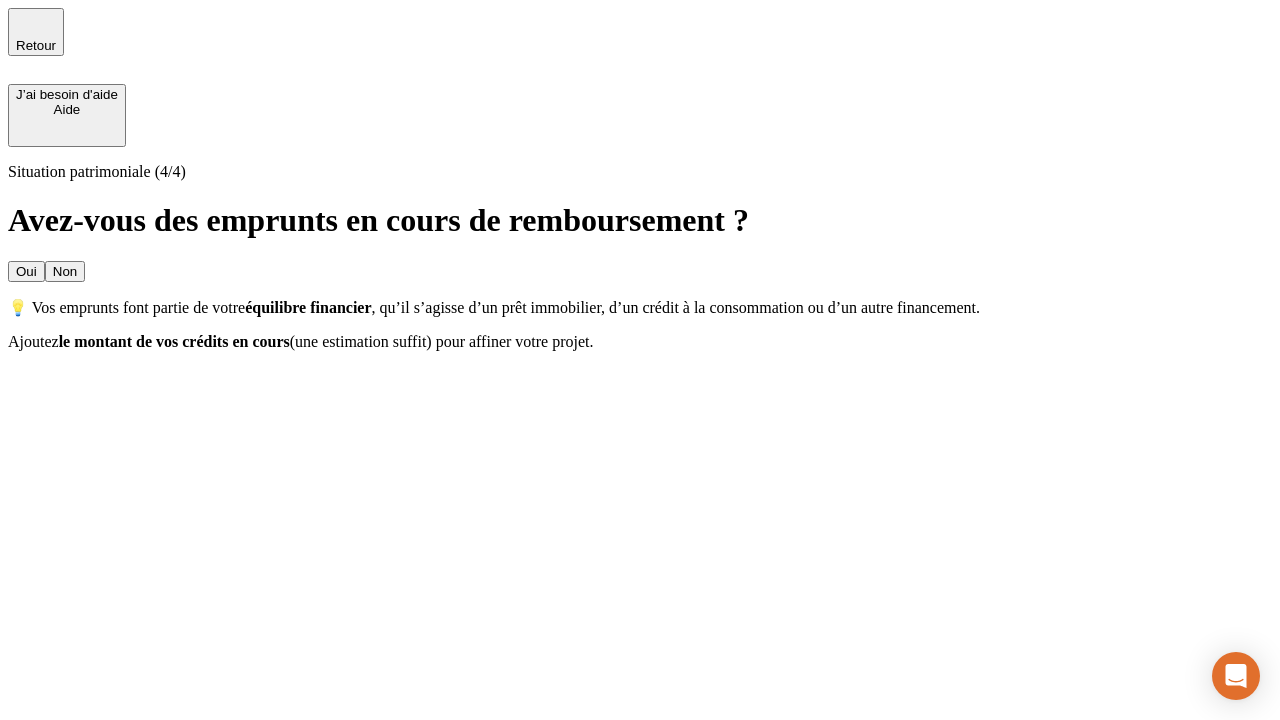 click on "Oui" at bounding box center [26, 271] 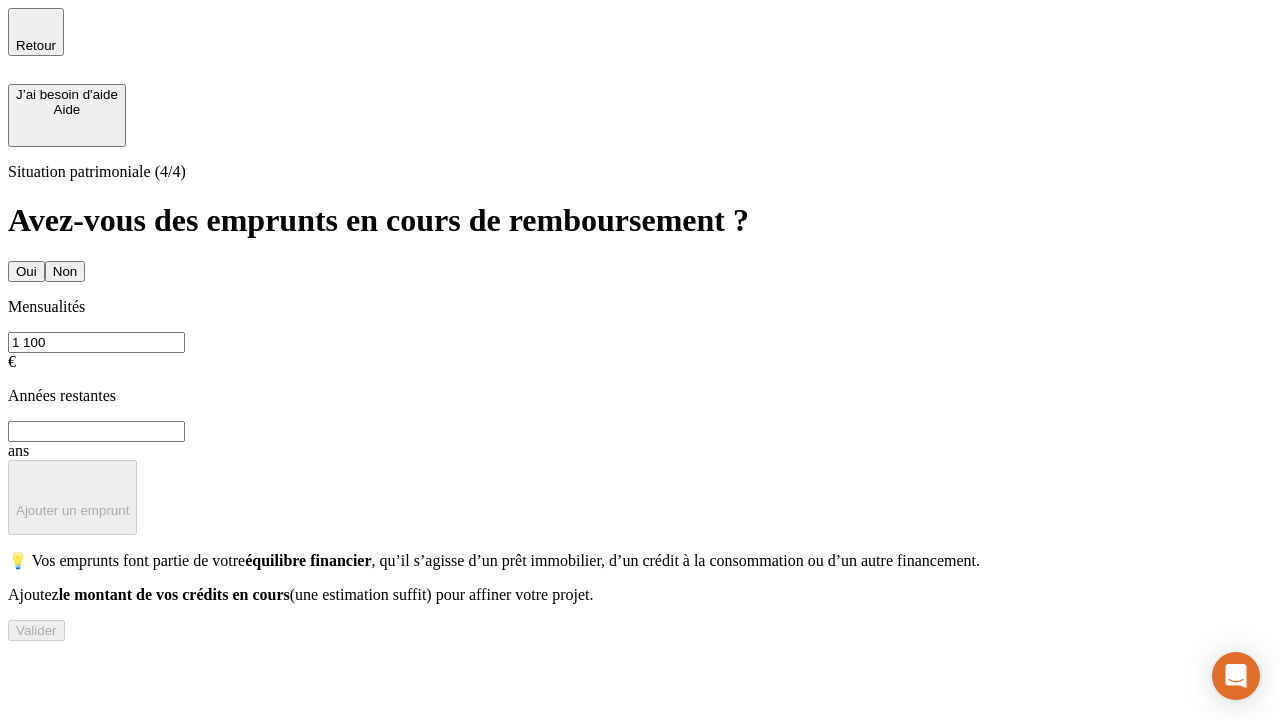 type on "1 100" 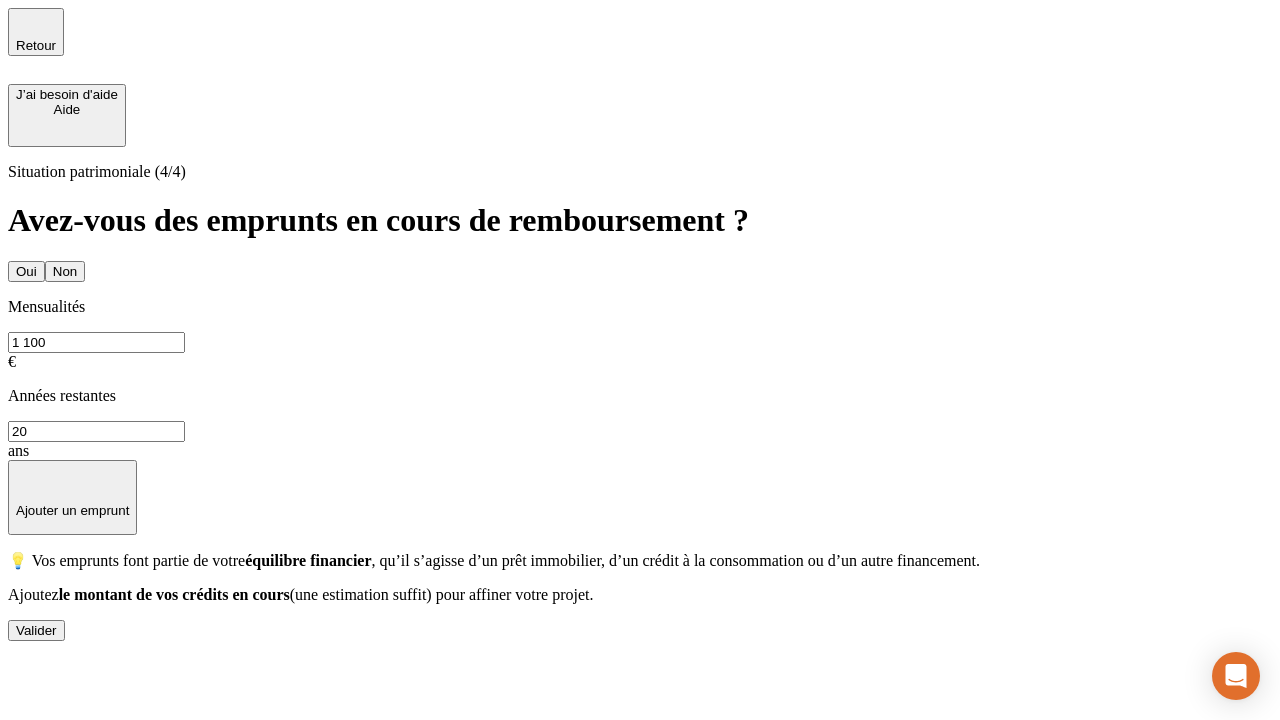 click on "Valider" at bounding box center (36, 630) 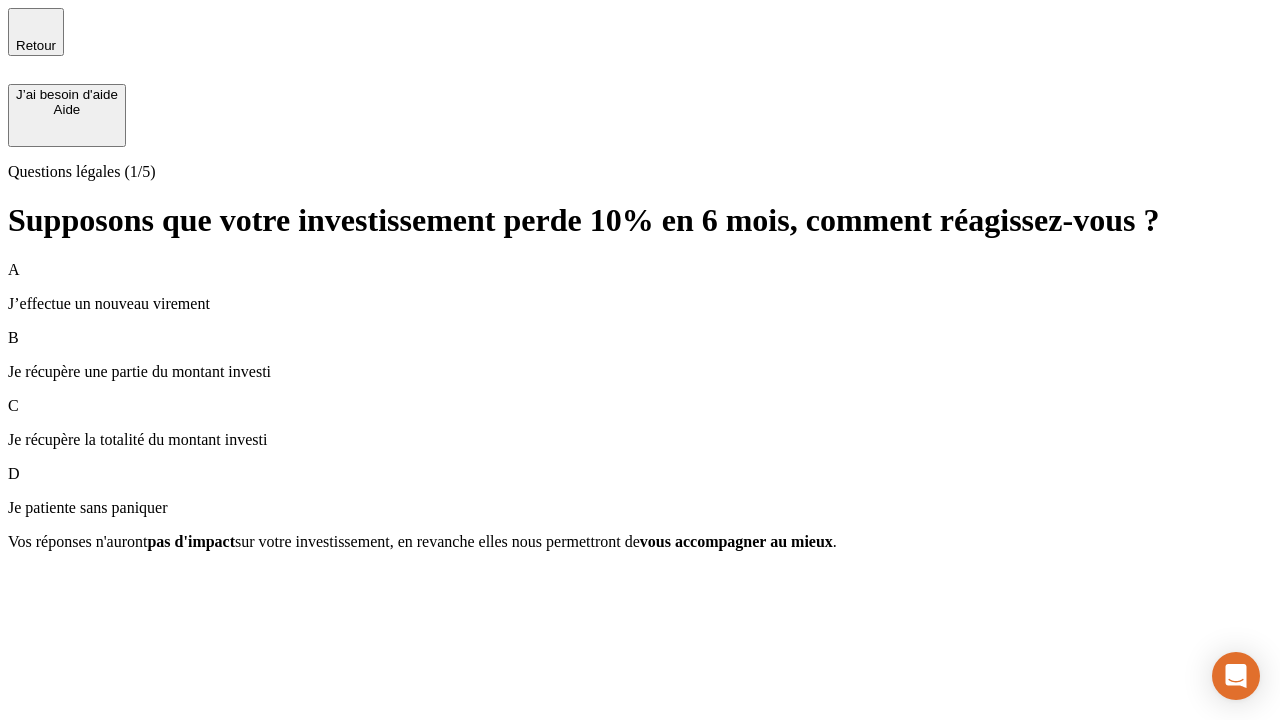 click on "Je récupère une partie du montant investi" at bounding box center [640, 372] 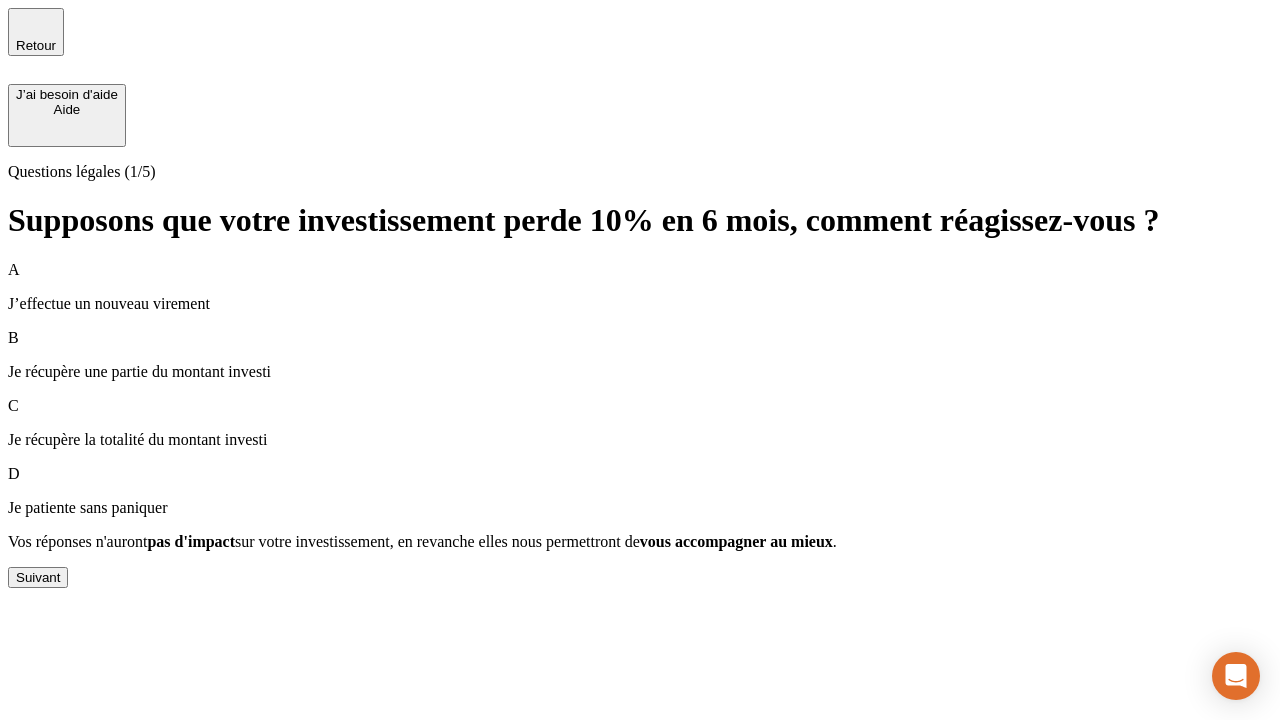 click on "Suivant" at bounding box center (38, 577) 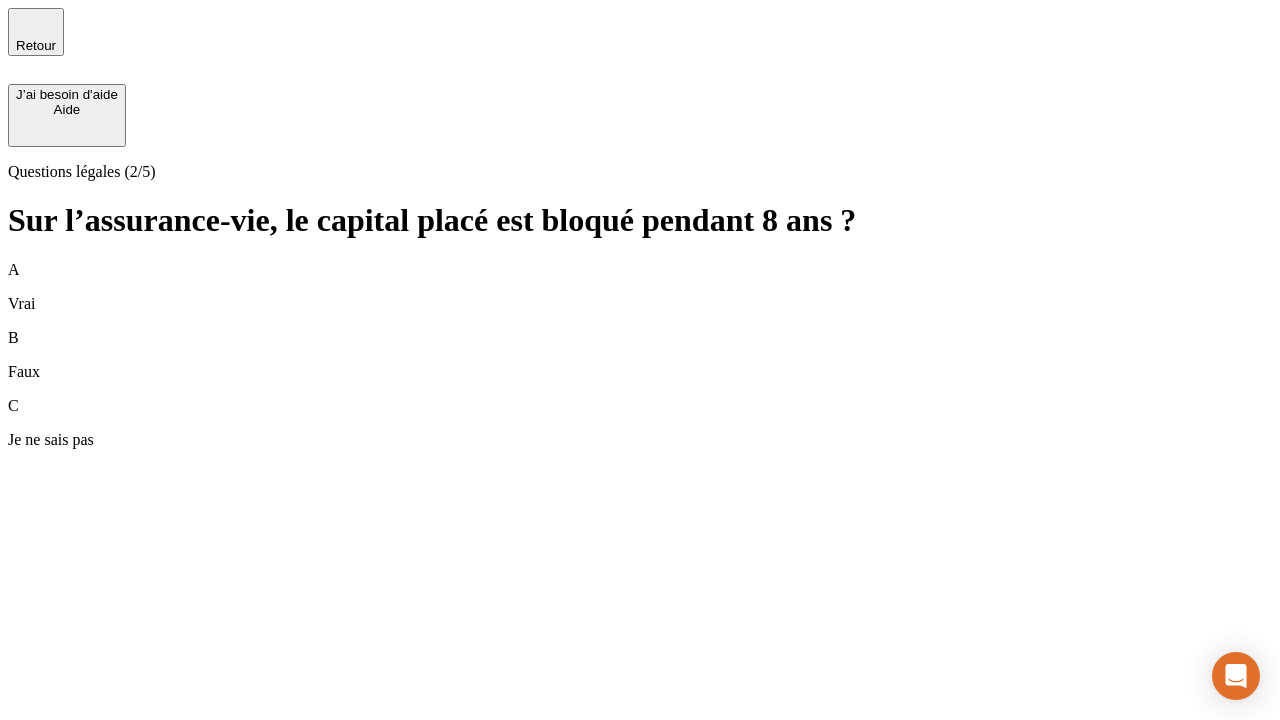 click on "A Vrai" at bounding box center [640, 287] 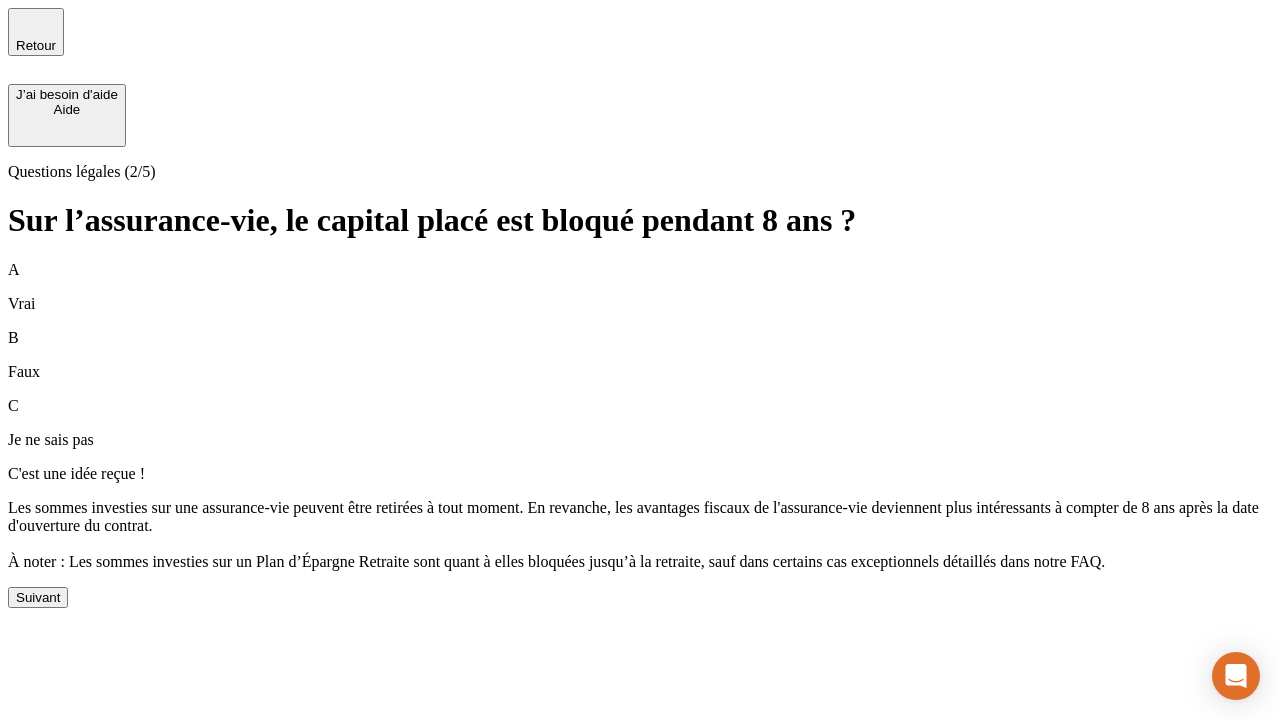 click on "Suivant" at bounding box center [38, 597] 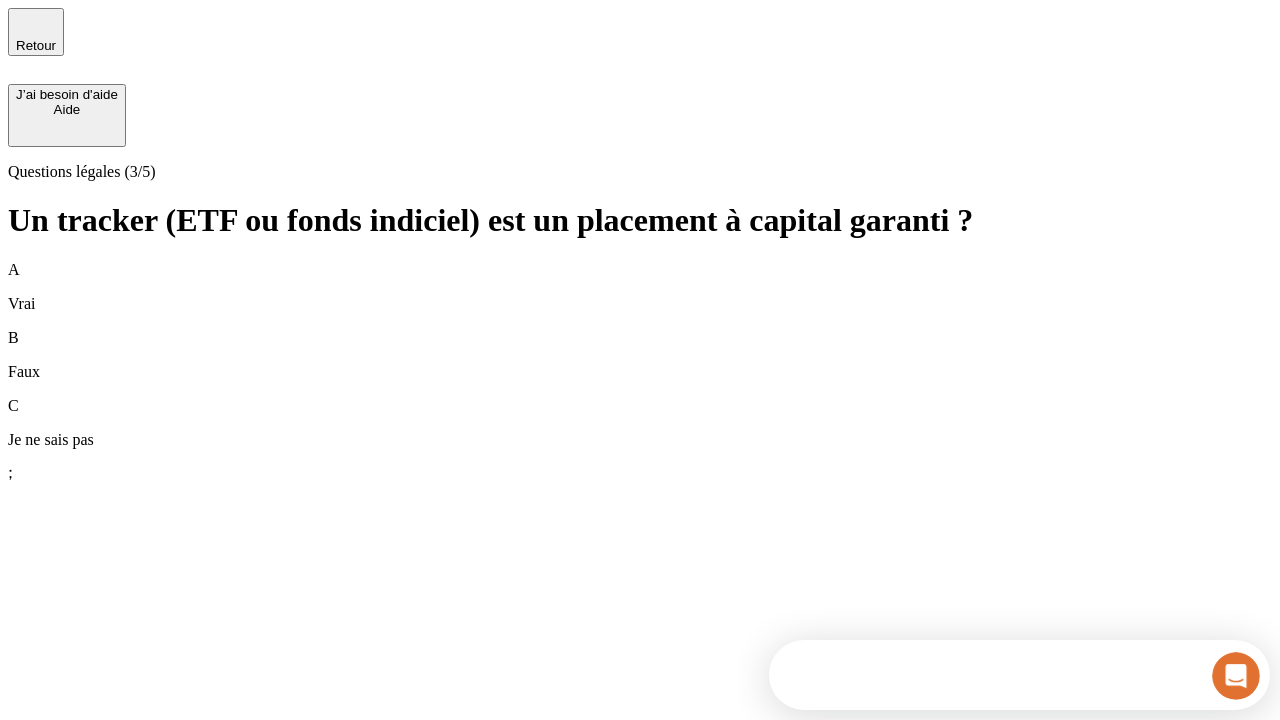 scroll, scrollTop: 0, scrollLeft: 0, axis: both 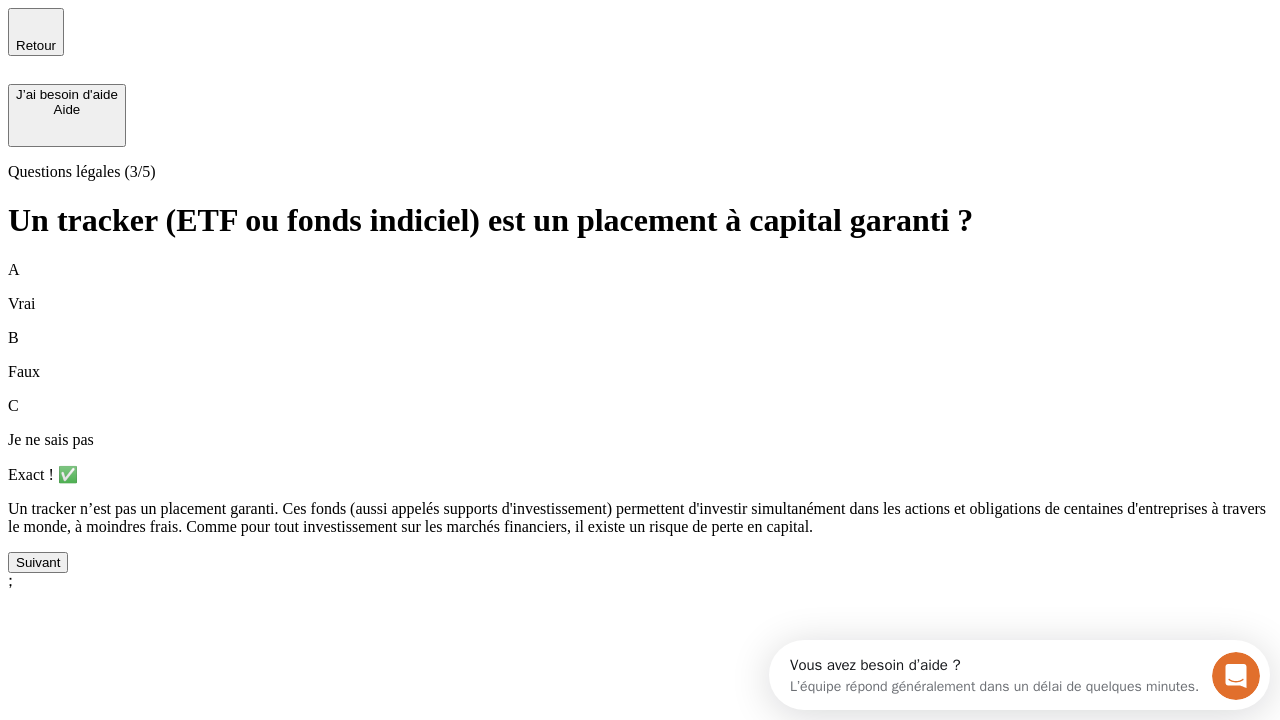 click on "Suivant" at bounding box center [38, 562] 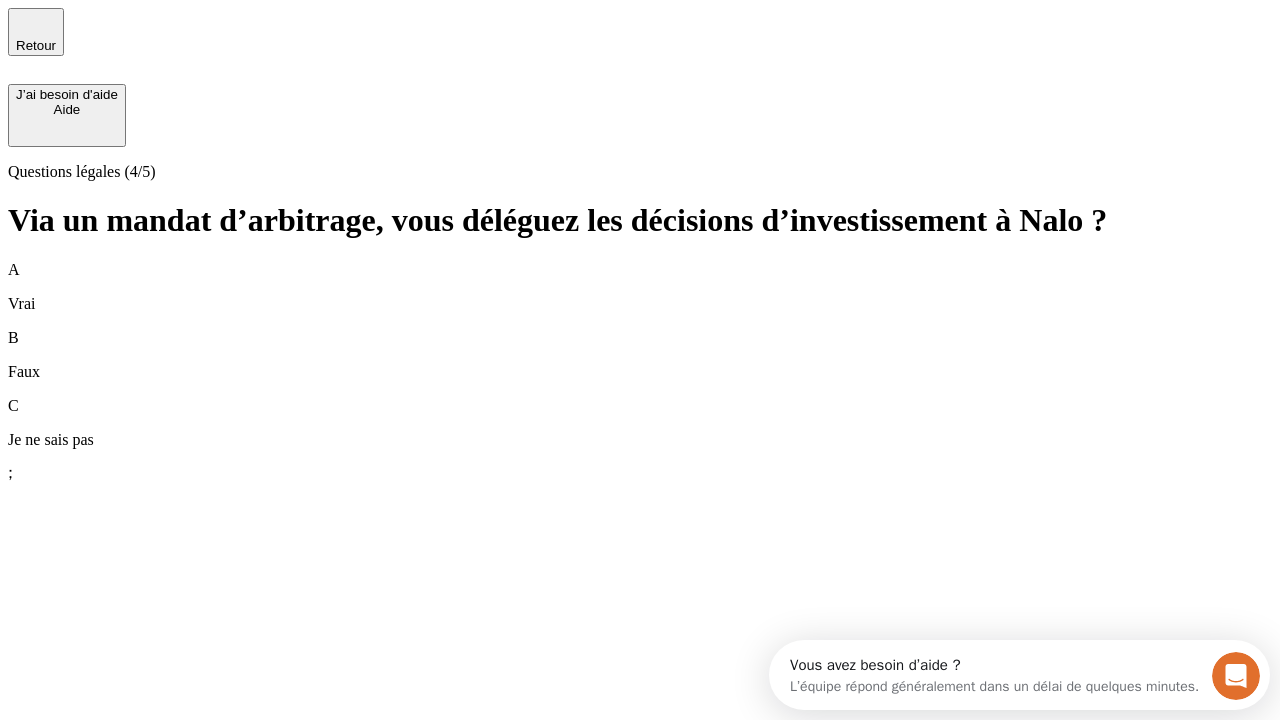 click on "A Vrai" at bounding box center [640, 287] 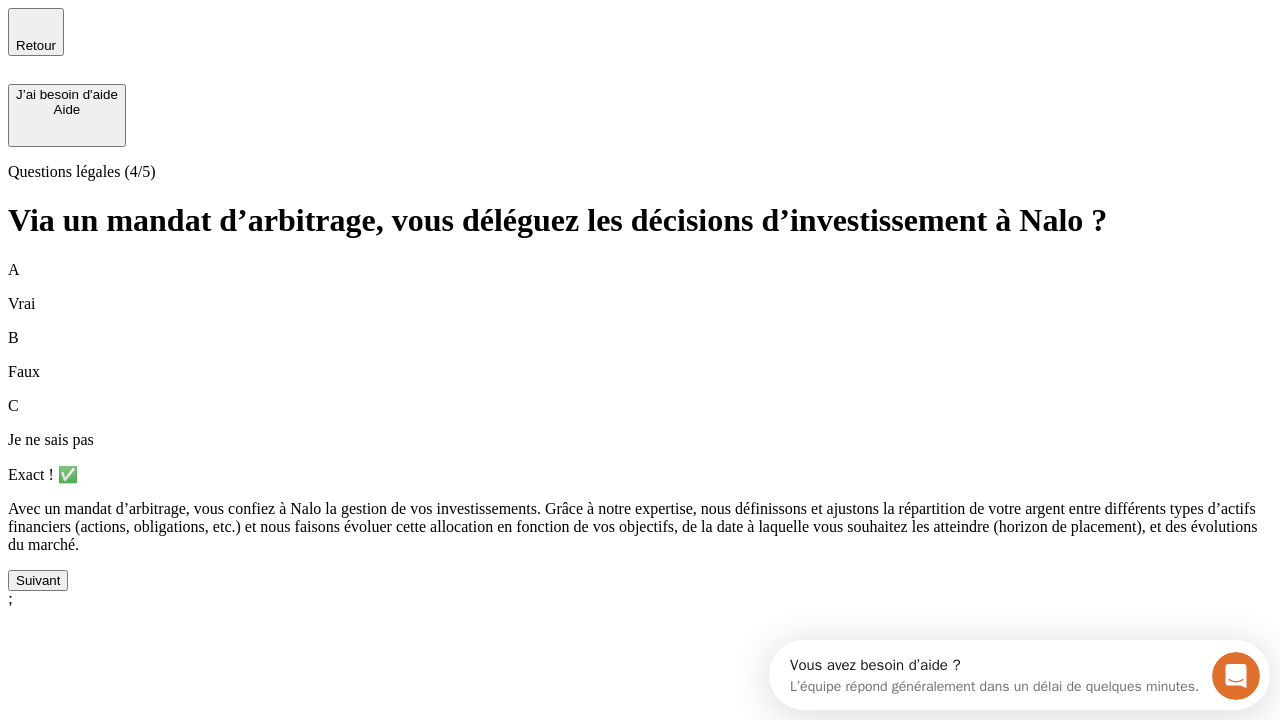 click on "Suivant" at bounding box center [38, 580] 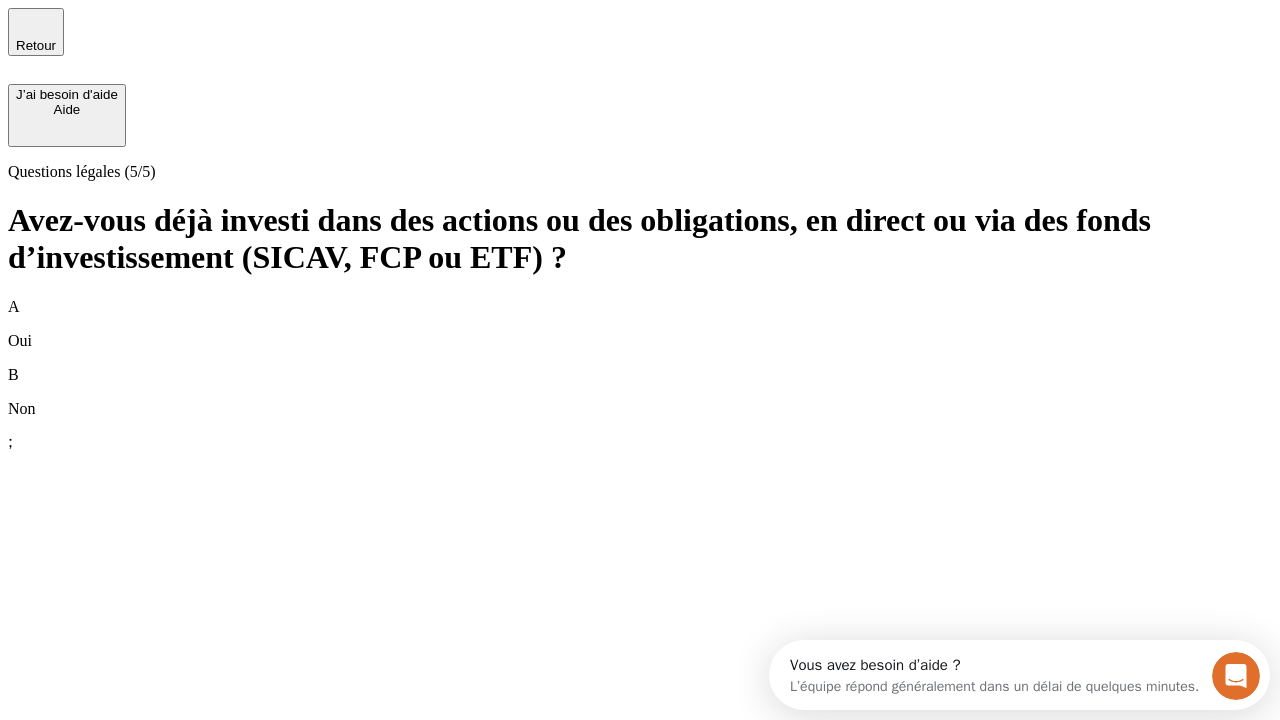 click on "B Non" at bounding box center [640, 392] 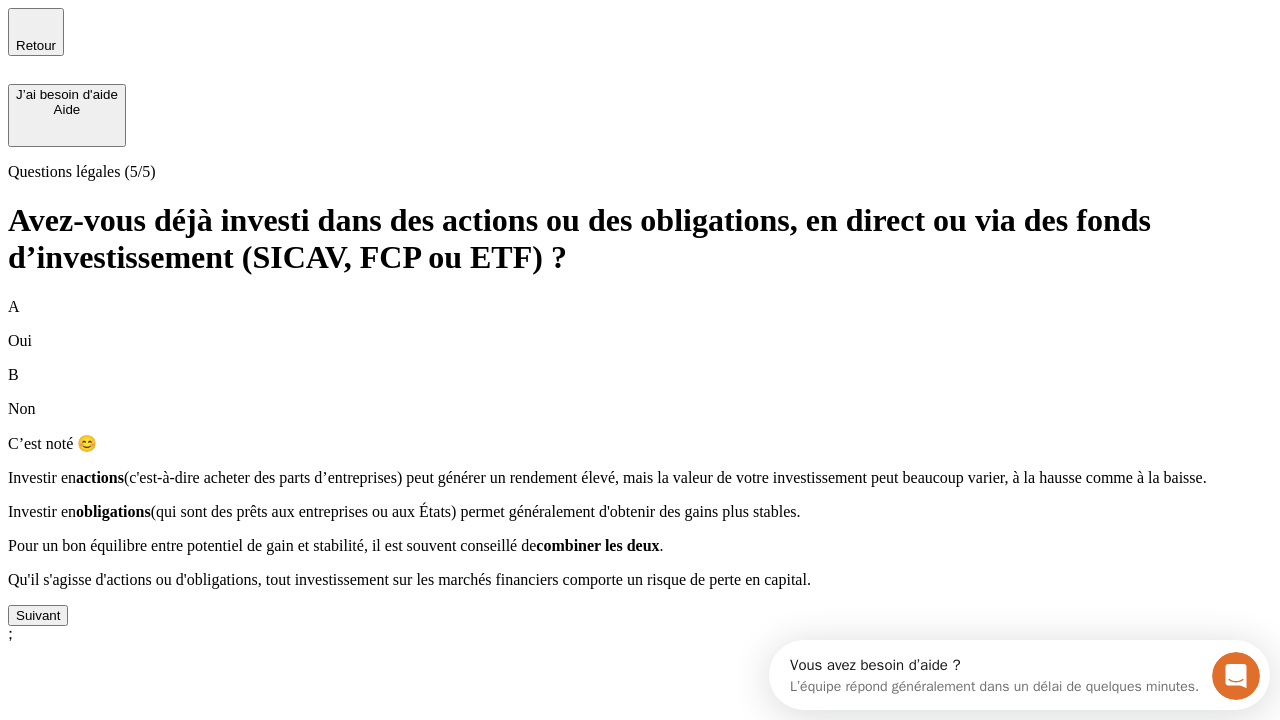 click on "Suivant" at bounding box center (38, 615) 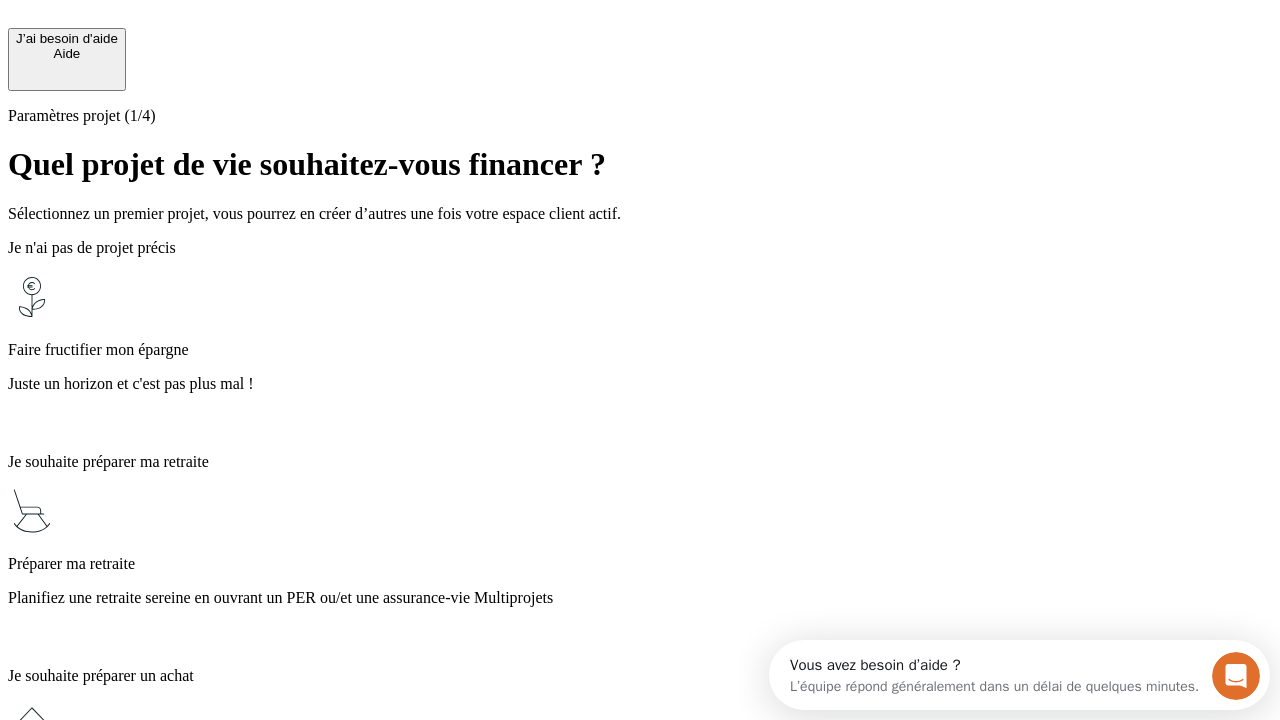 click on "Planifiez une retraite sereine en ouvrant un PER ou/et une assurance-vie Multiprojets" at bounding box center (640, 598) 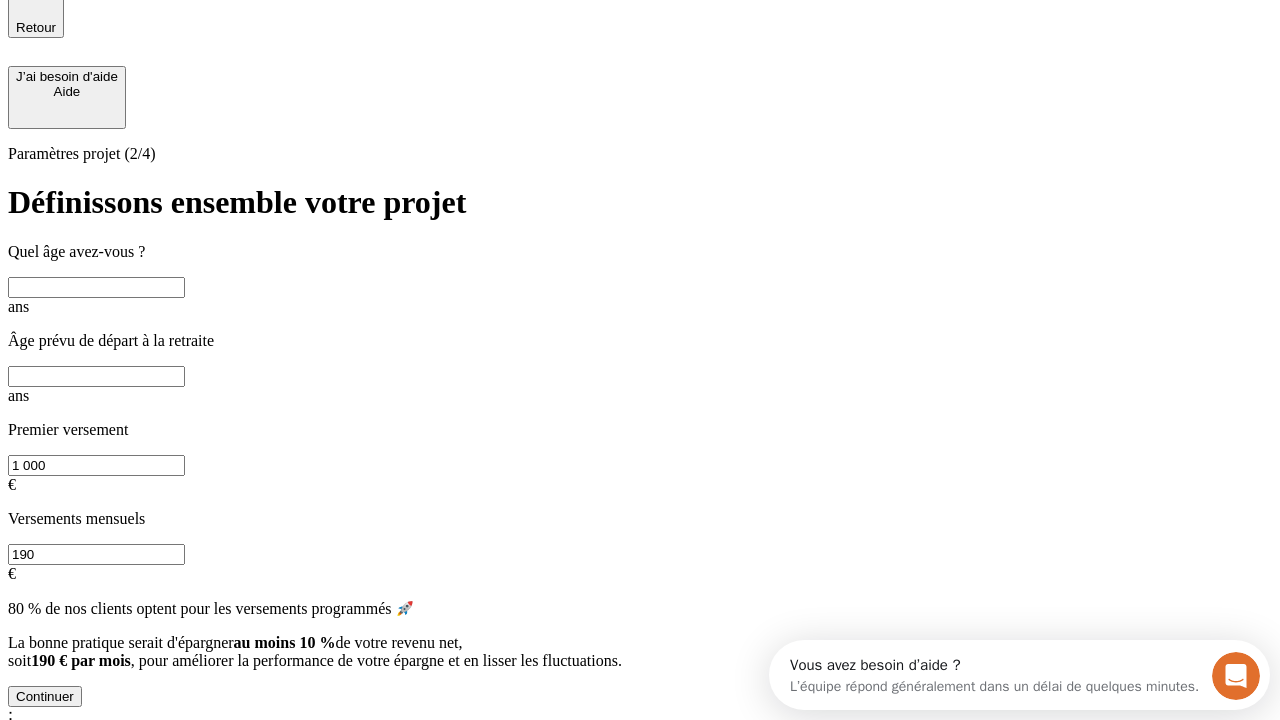 click at bounding box center (96, 287) 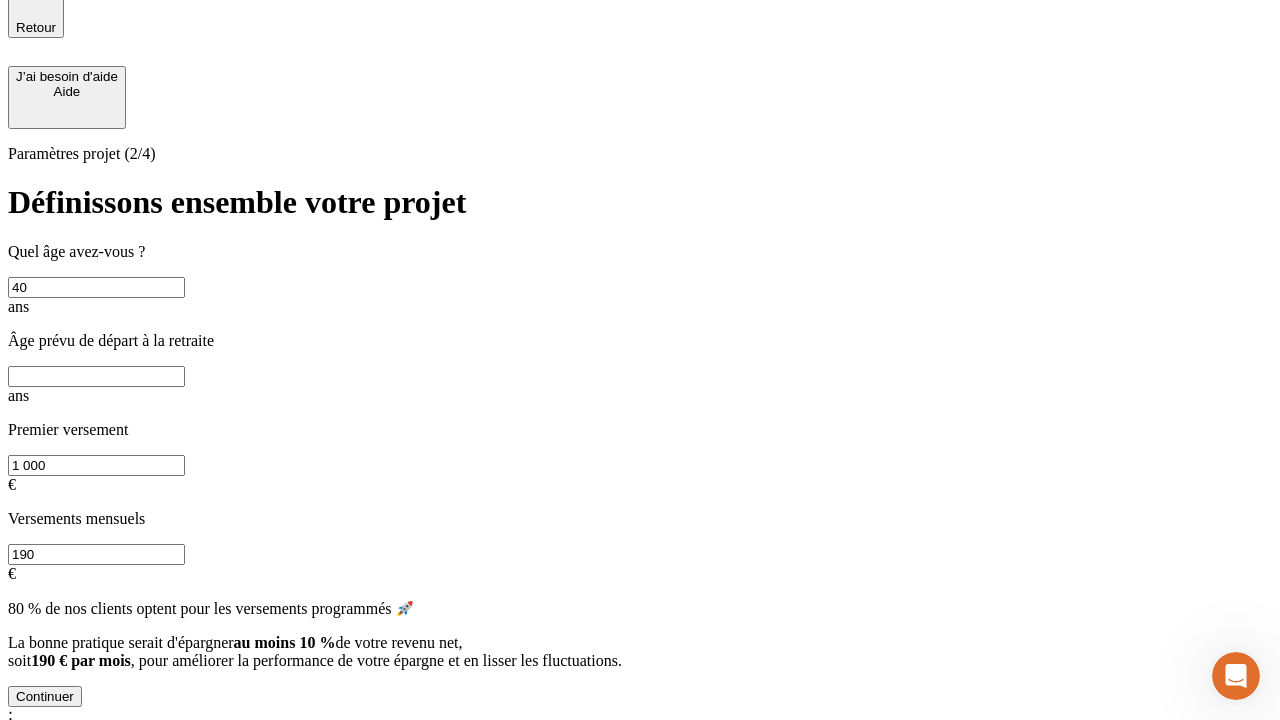 type on "40" 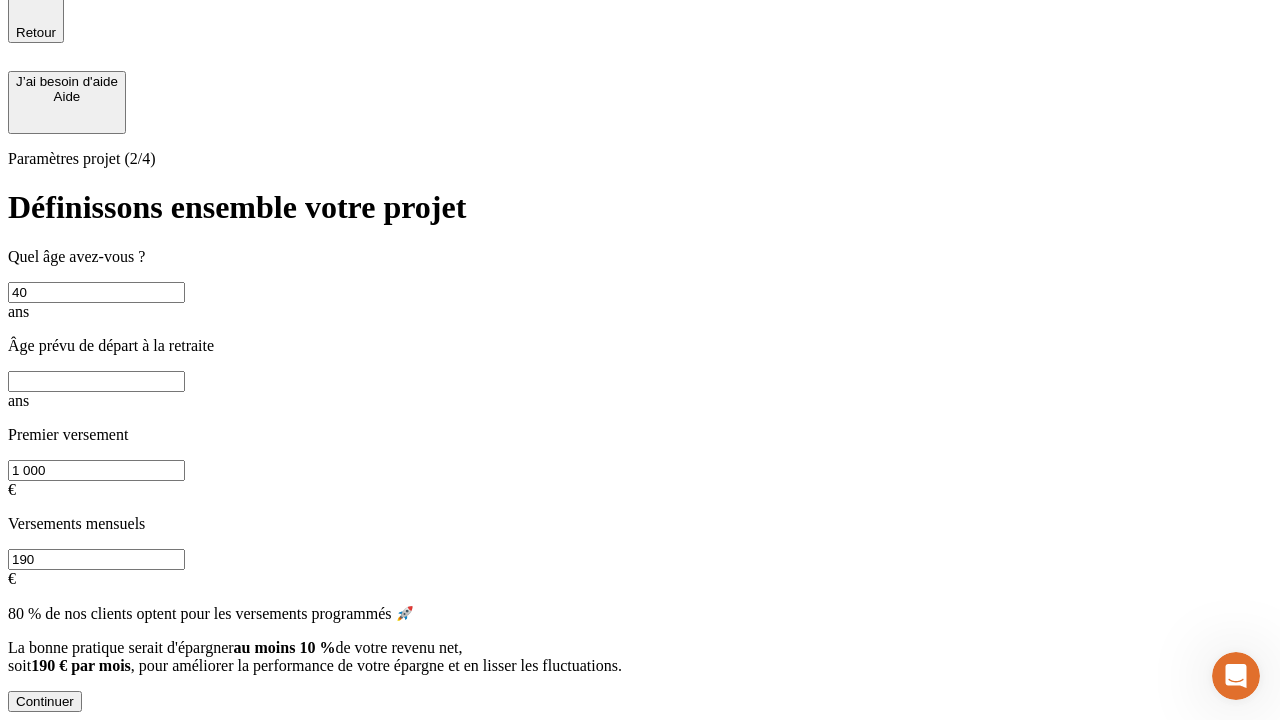 scroll, scrollTop: 0, scrollLeft: 0, axis: both 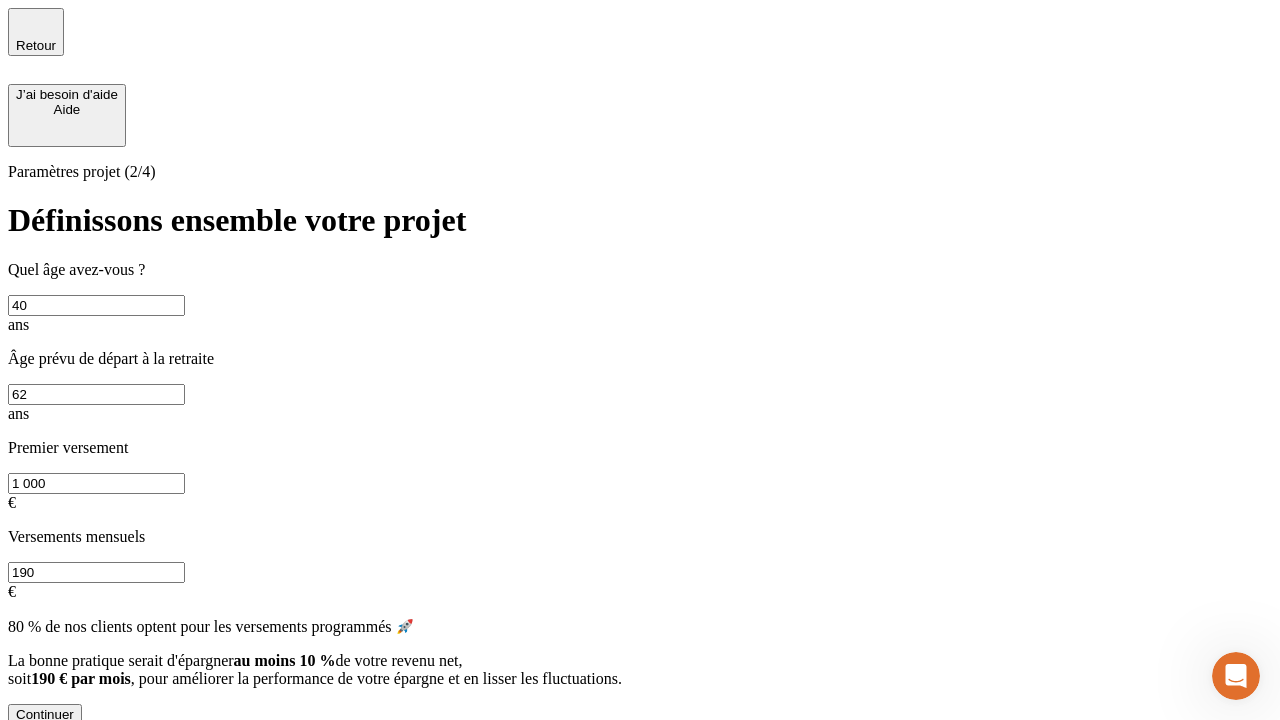 type on "62" 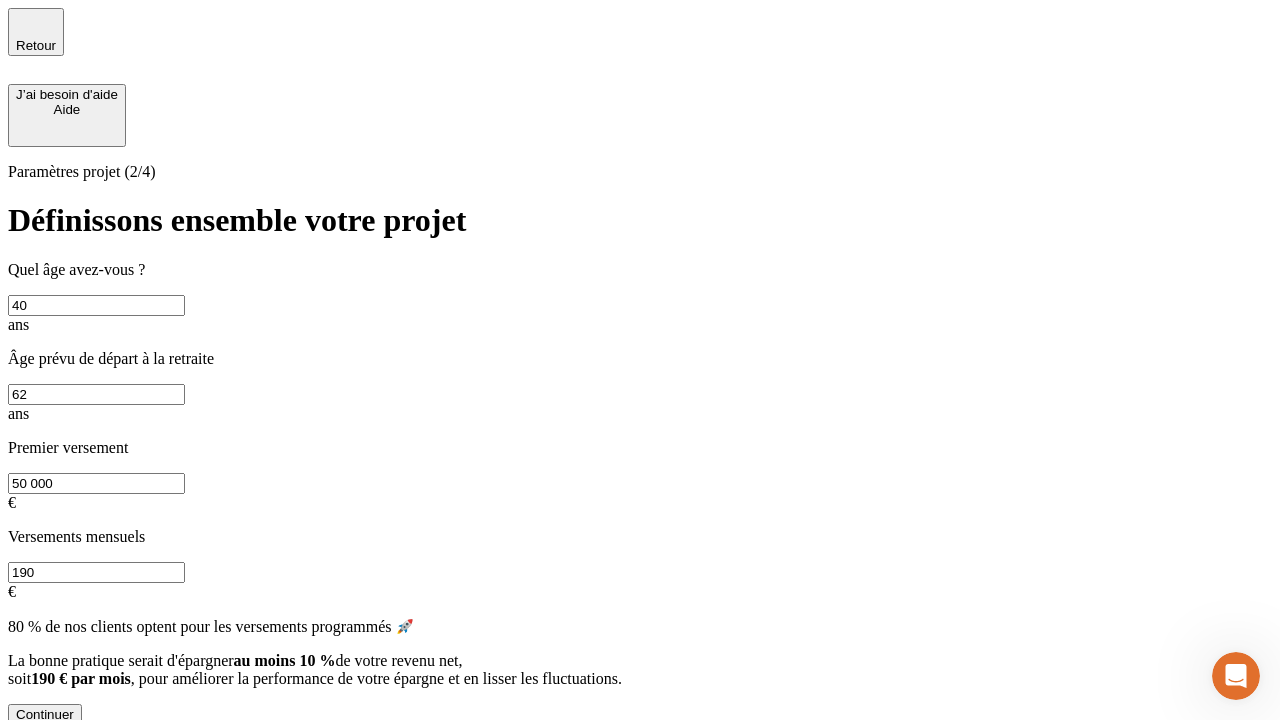 type on "50 000" 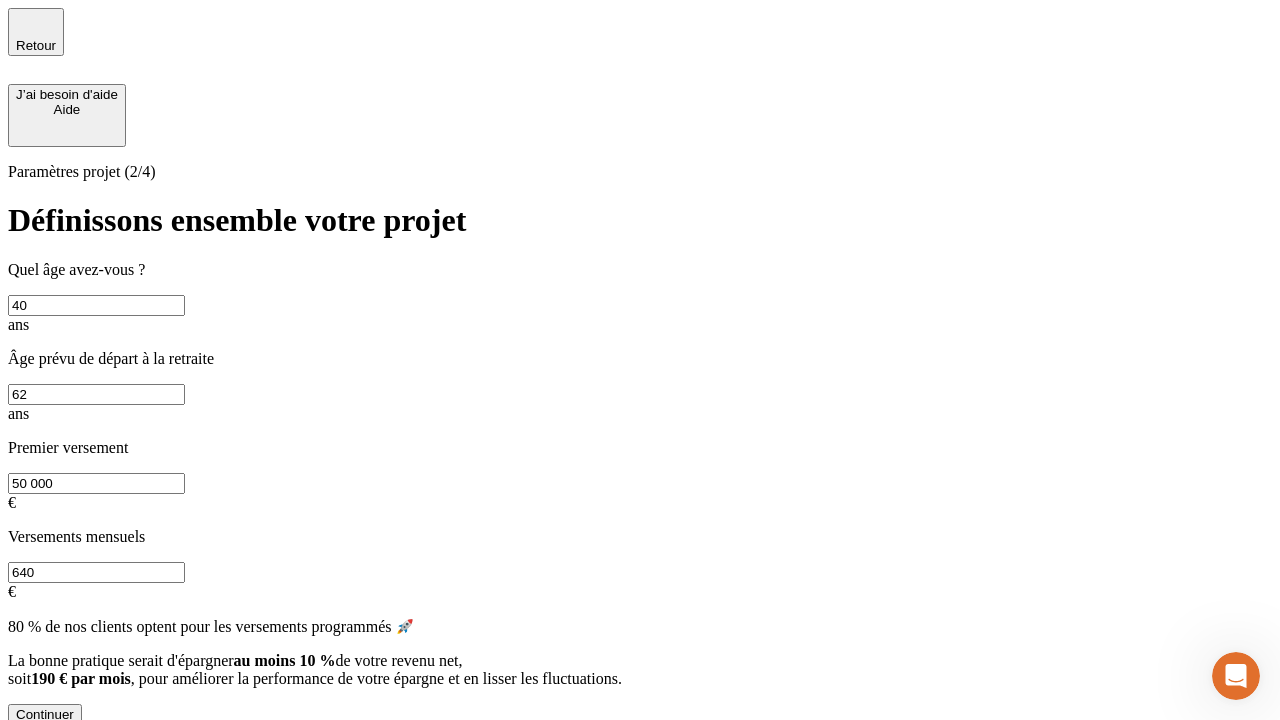 type on "640" 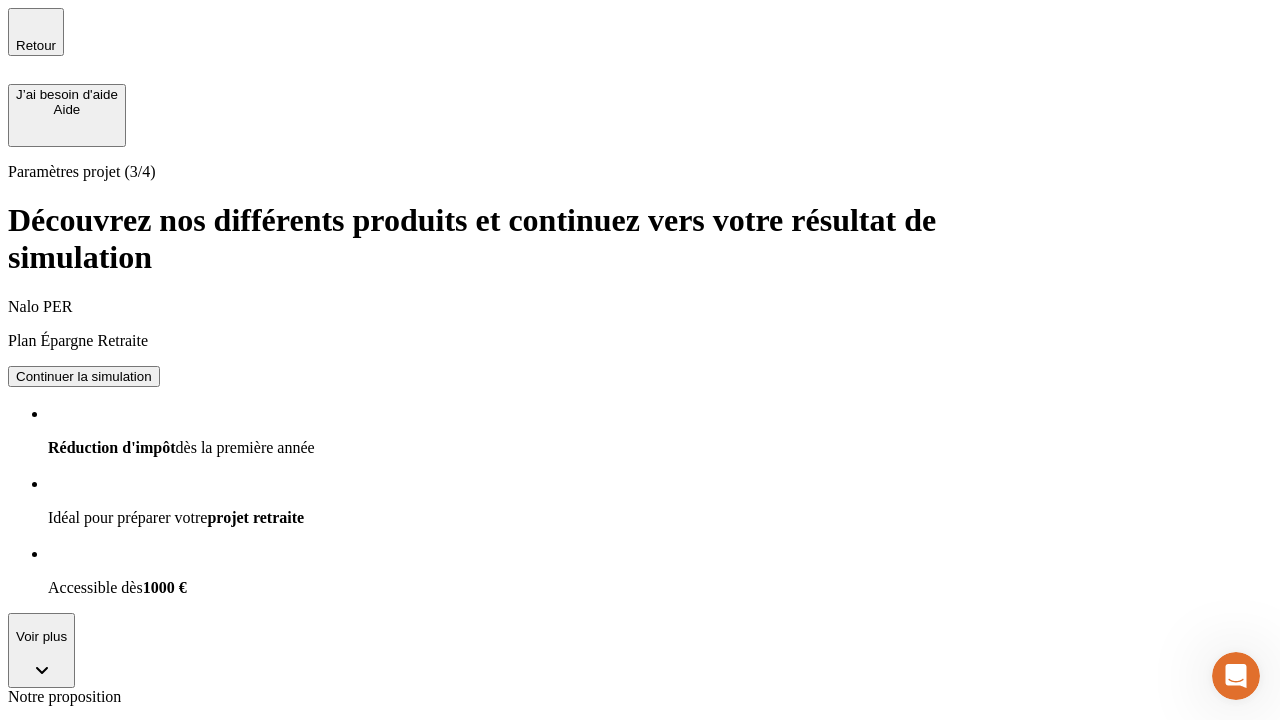 click on "Continuer la simulation" at bounding box center [84, 376] 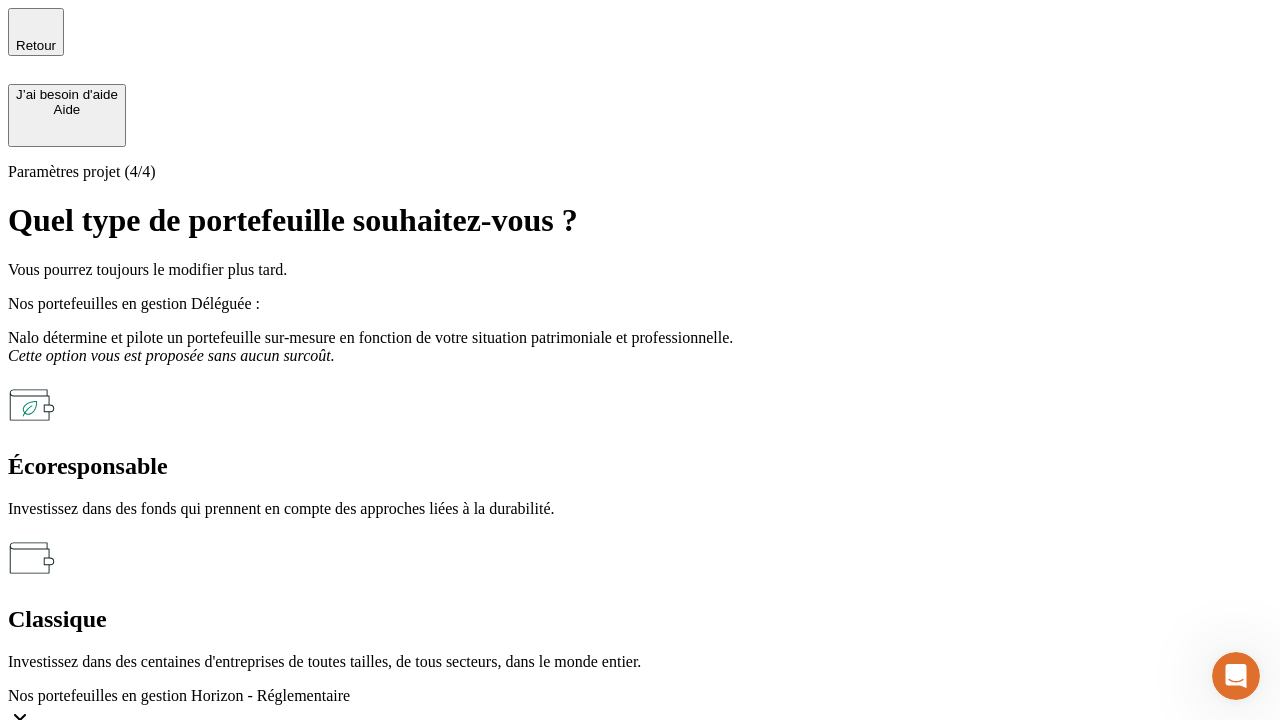 click on "Classique" at bounding box center [640, 619] 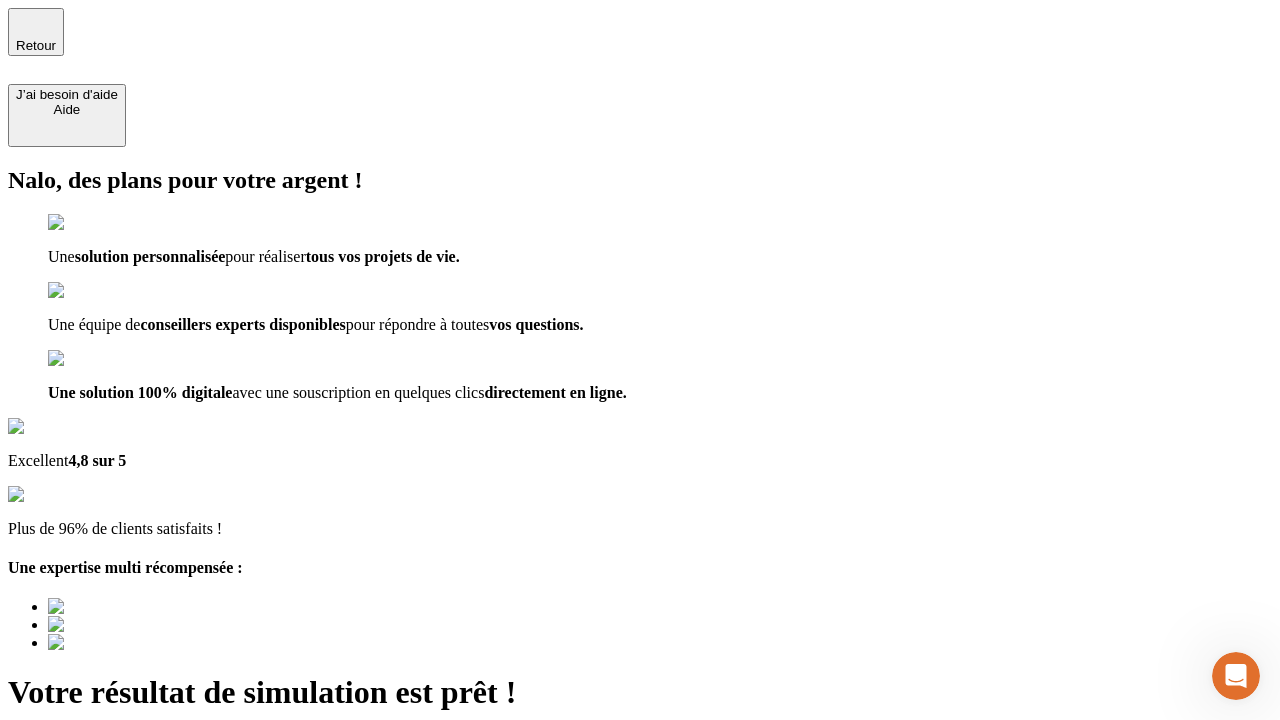 click on "Découvrir ma simulation" at bounding box center (87, 881) 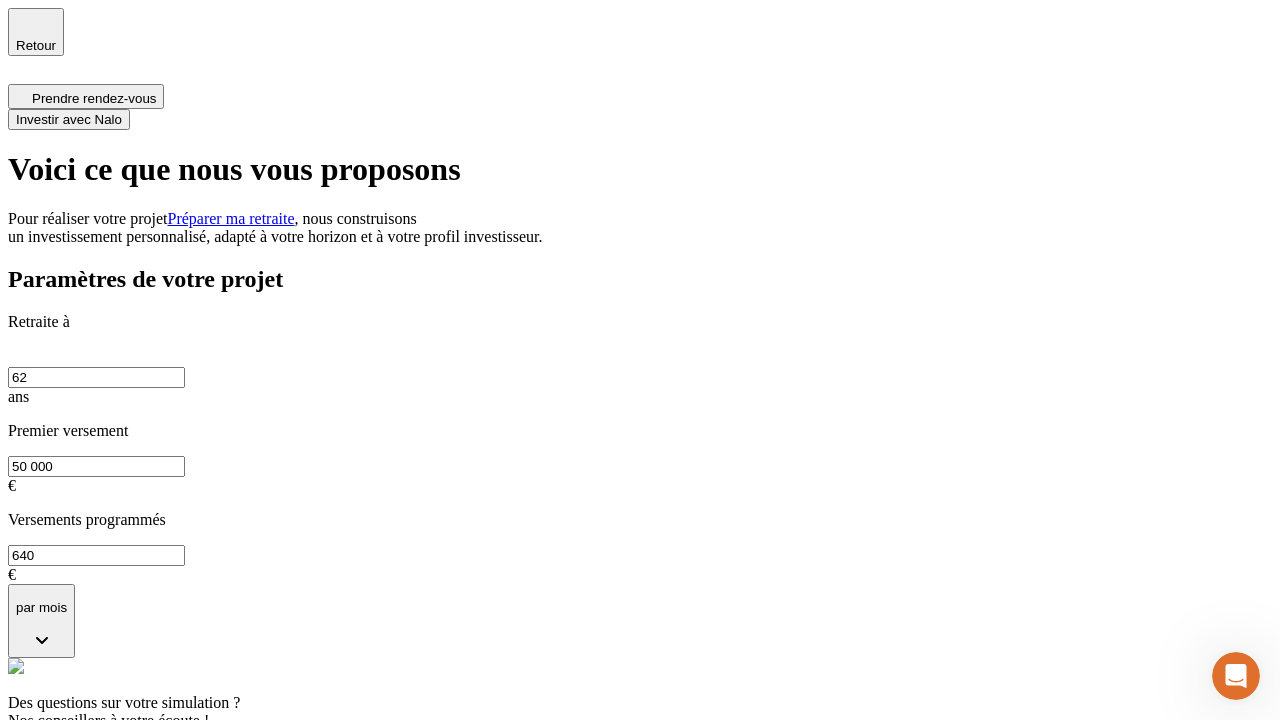 click on "Investir avec Nalo" at bounding box center [69, 119] 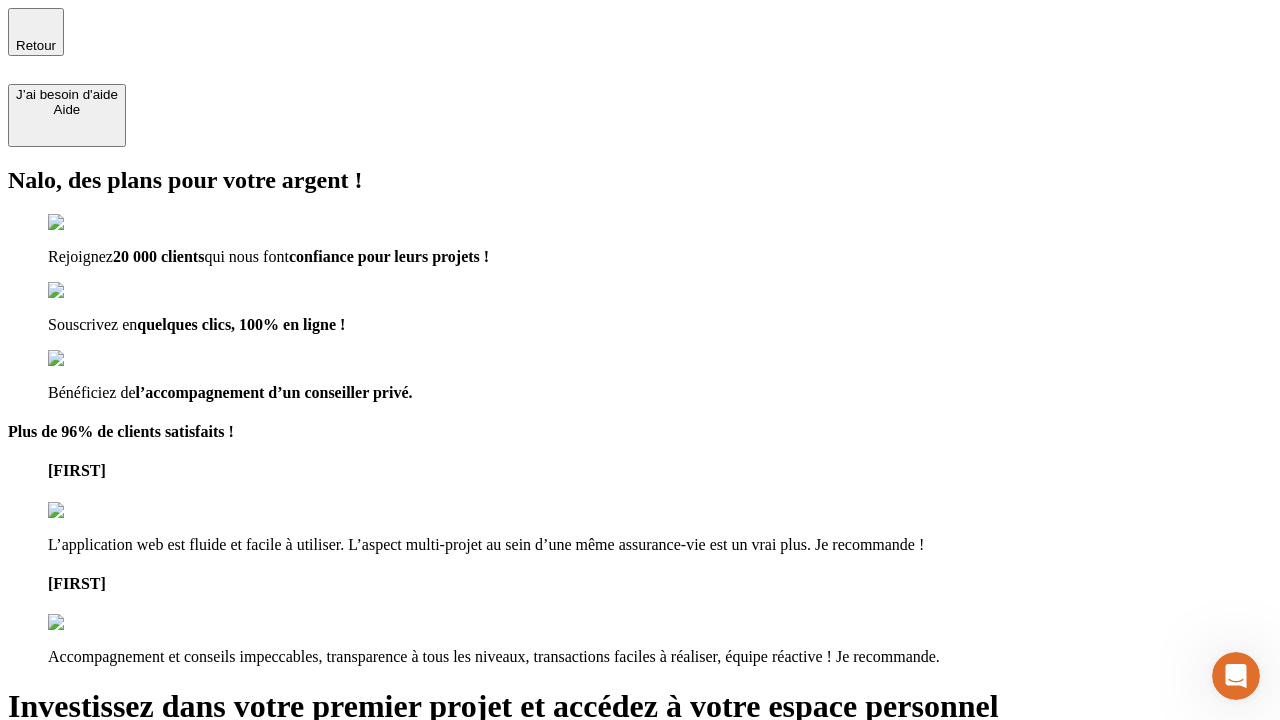 type on "[EMAIL]" 